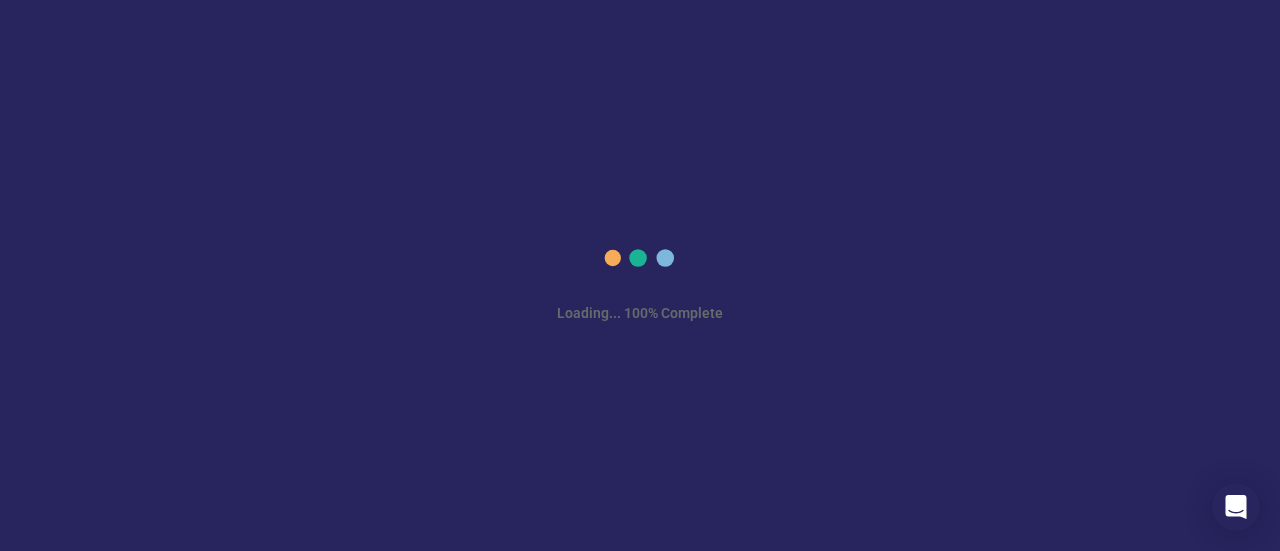 scroll, scrollTop: 0, scrollLeft: 0, axis: both 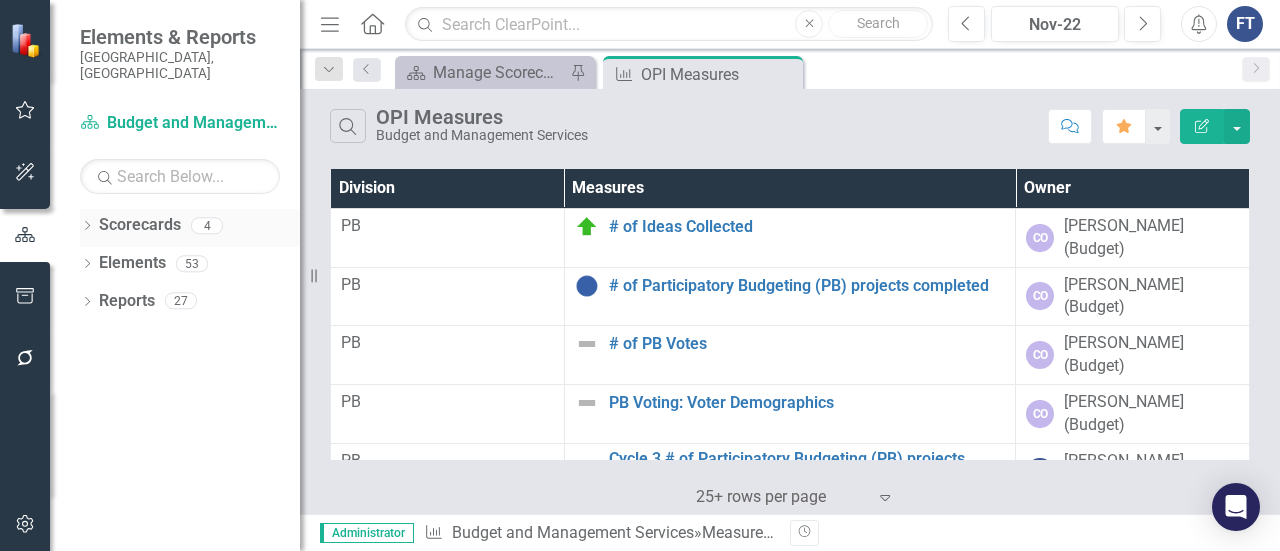 click on "Dropdown" 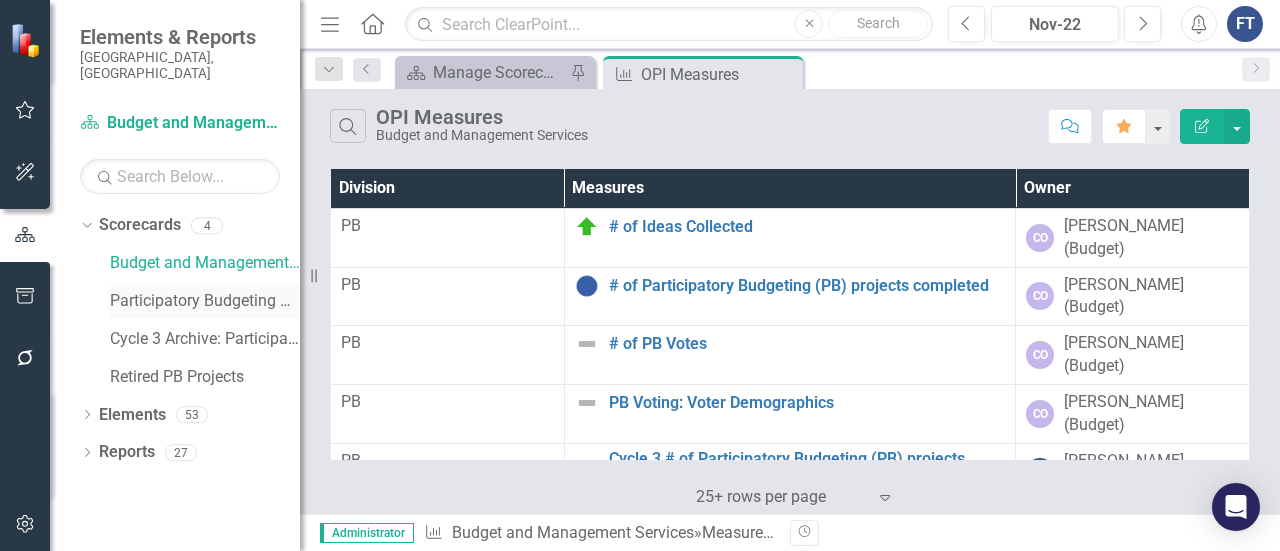 click on "Participatory Budgeting Scoring" at bounding box center (205, 301) 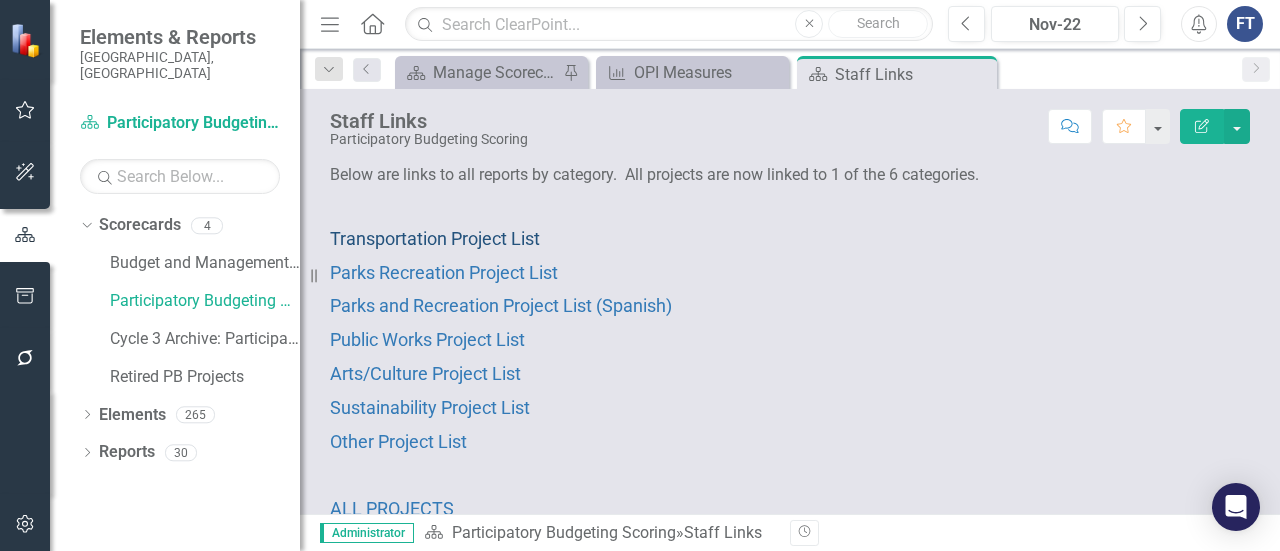 click on "Transportation Project List" at bounding box center (435, 238) 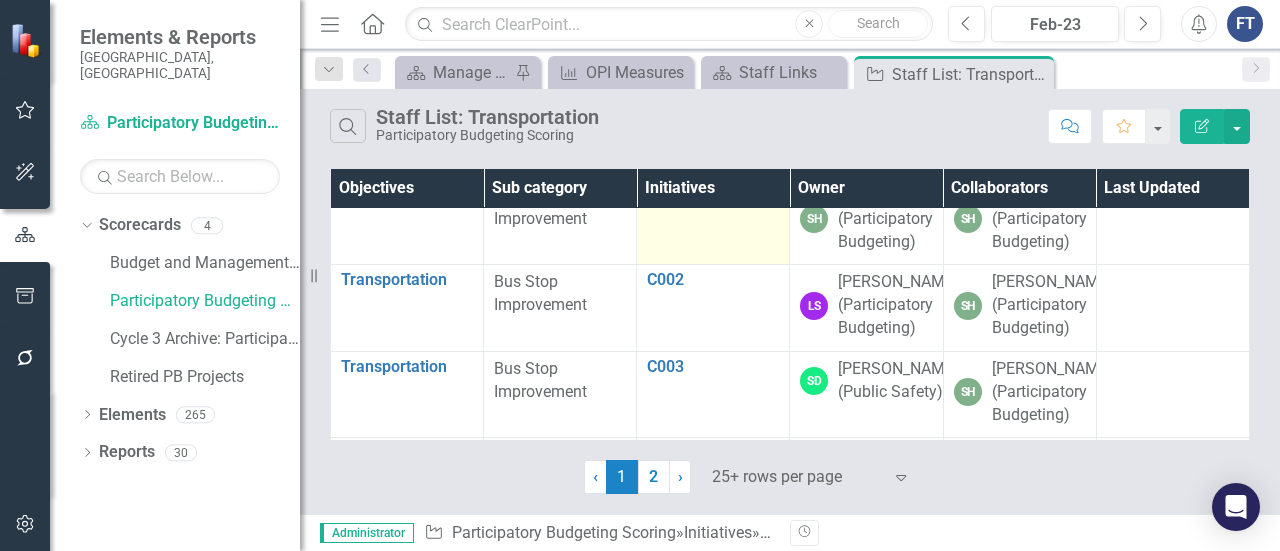scroll, scrollTop: 0, scrollLeft: 0, axis: both 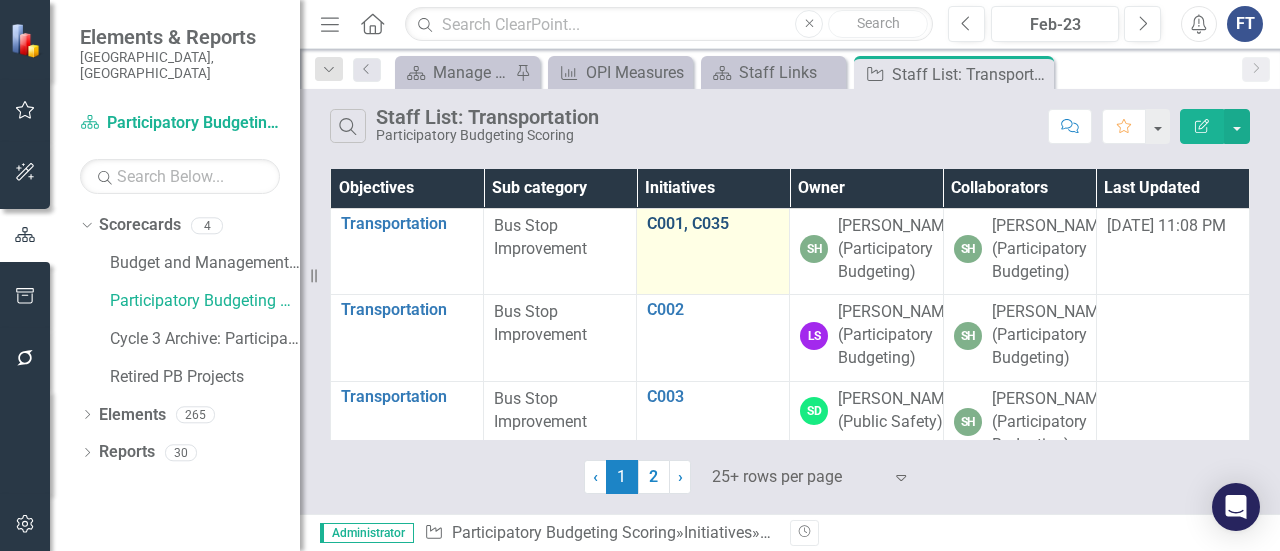 click on "C001, C035" at bounding box center (713, 224) 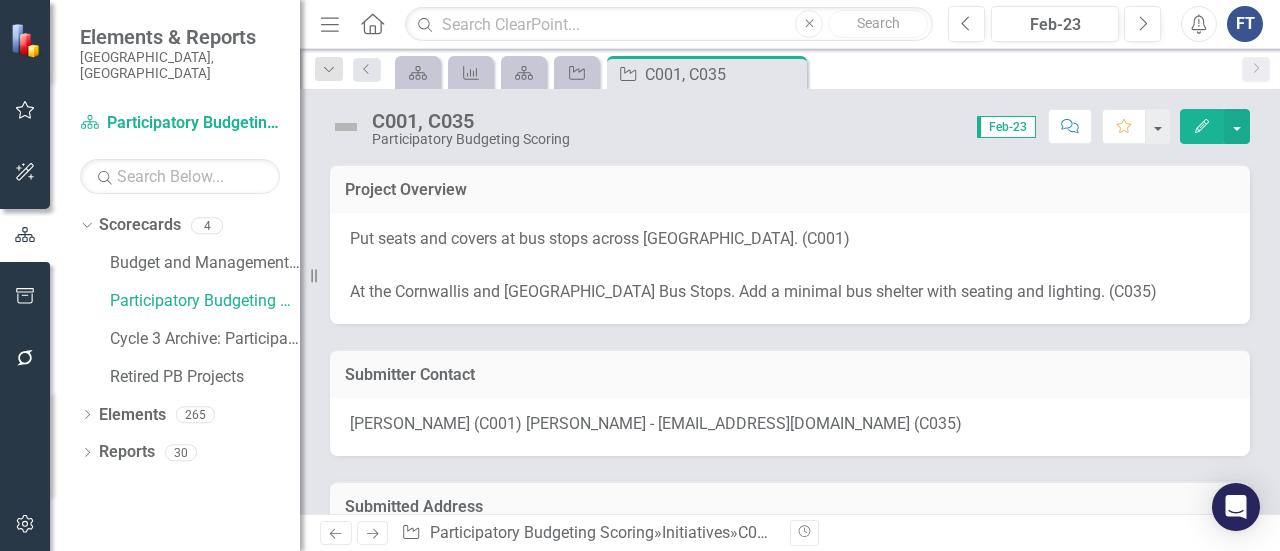 click on "Put seats and covers at bus stops across [GEOGRAPHIC_DATA]. (C001)" at bounding box center (790, 241) 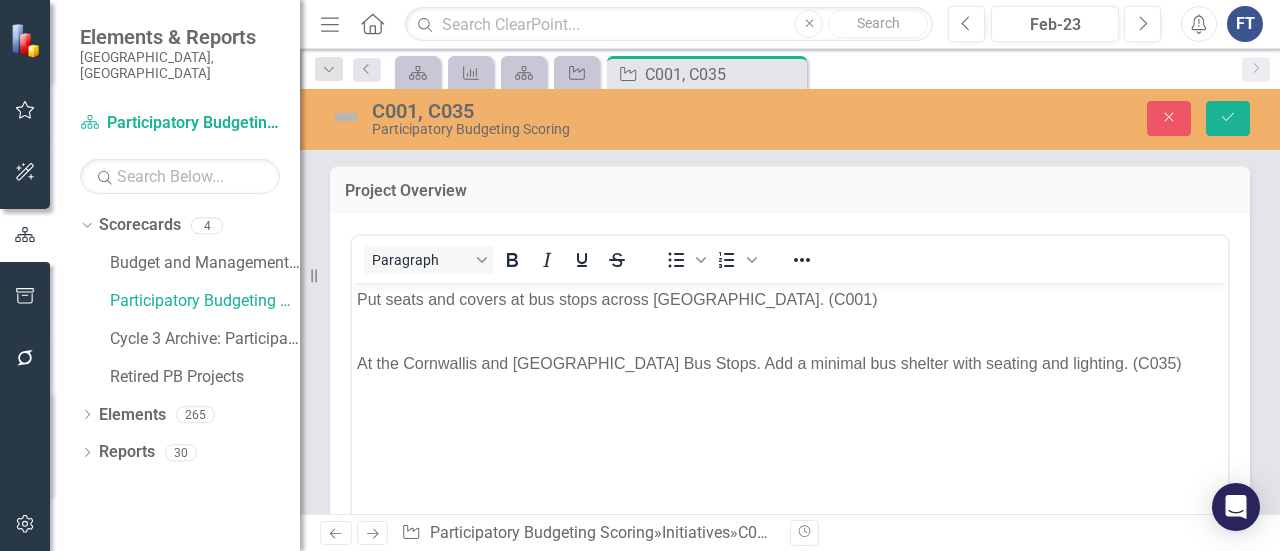 scroll, scrollTop: 0, scrollLeft: 0, axis: both 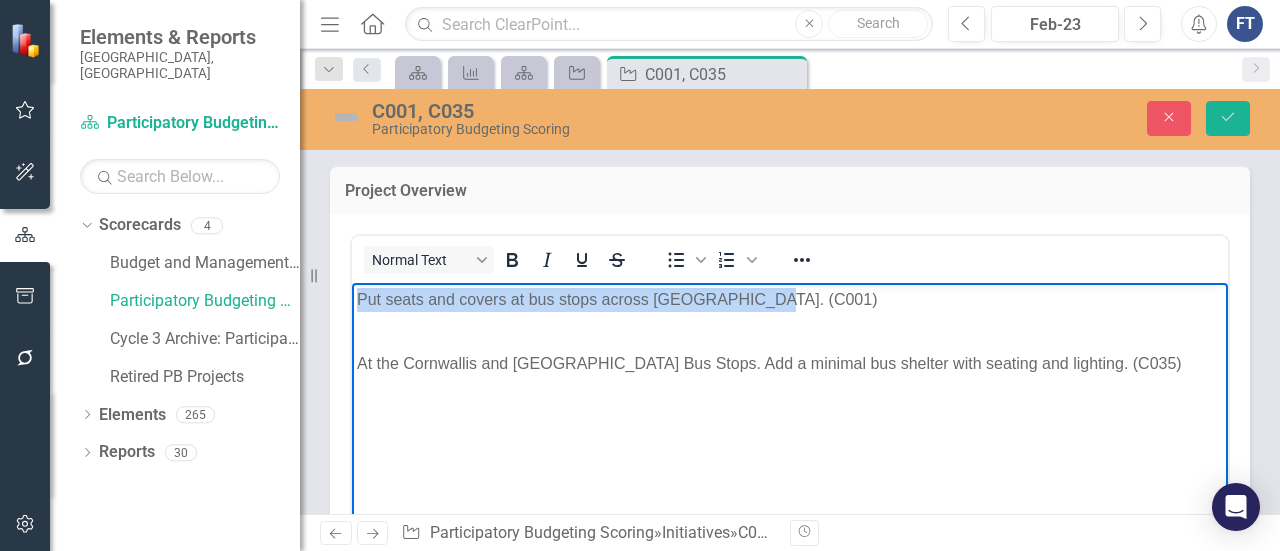 drag, startPoint x: 358, startPoint y: 295, endPoint x: 797, endPoint y: 295, distance: 439 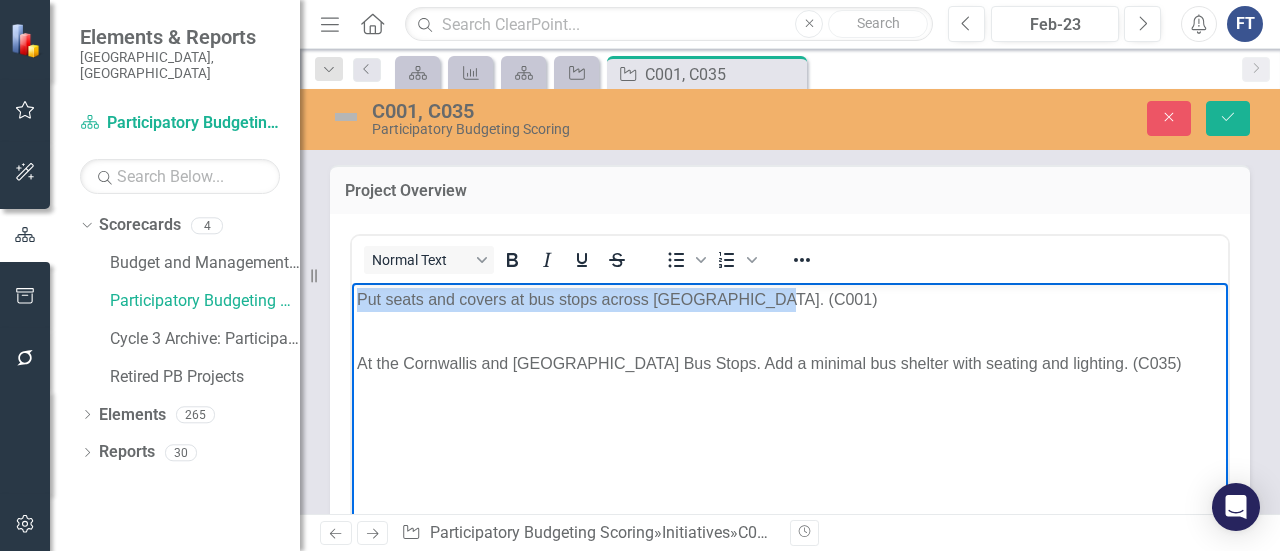 click on "Put seats and covers at bus stops across [GEOGRAPHIC_DATA]. (C001)" at bounding box center [790, 299] 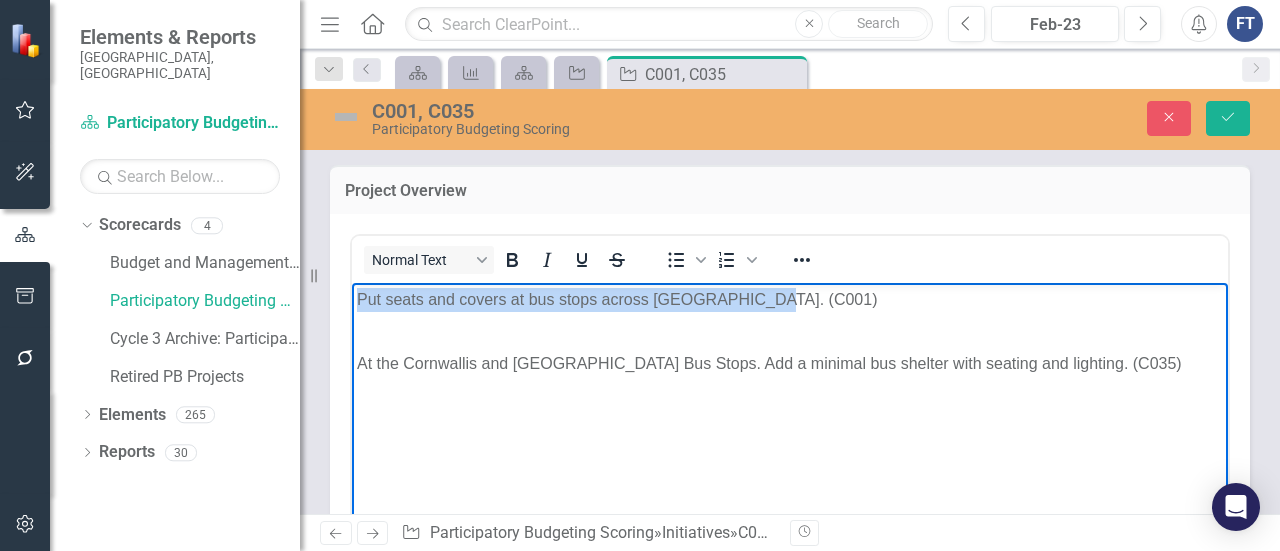 copy on "Put seats and covers at bus stops across [GEOGRAPHIC_DATA]. (C001)" 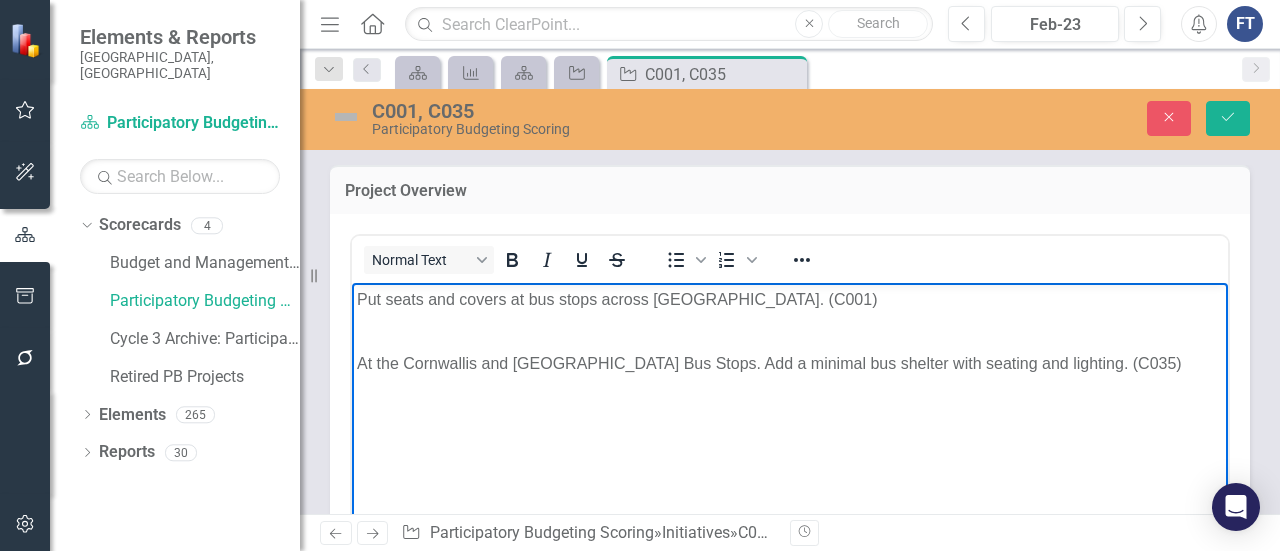 click on "At the Cornwallis and [GEOGRAPHIC_DATA] Bus Stops. Add a minimal bus shelter with seating and lighting. (C035)" at bounding box center (790, 351) 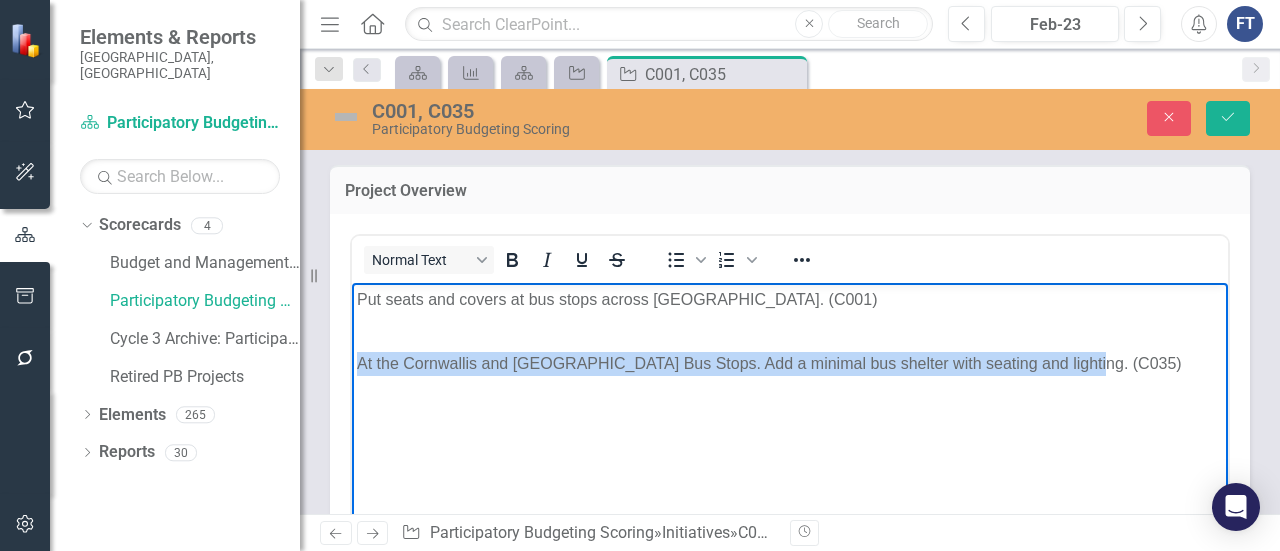 drag, startPoint x: 360, startPoint y: 359, endPoint x: 1074, endPoint y: 364, distance: 714.0175 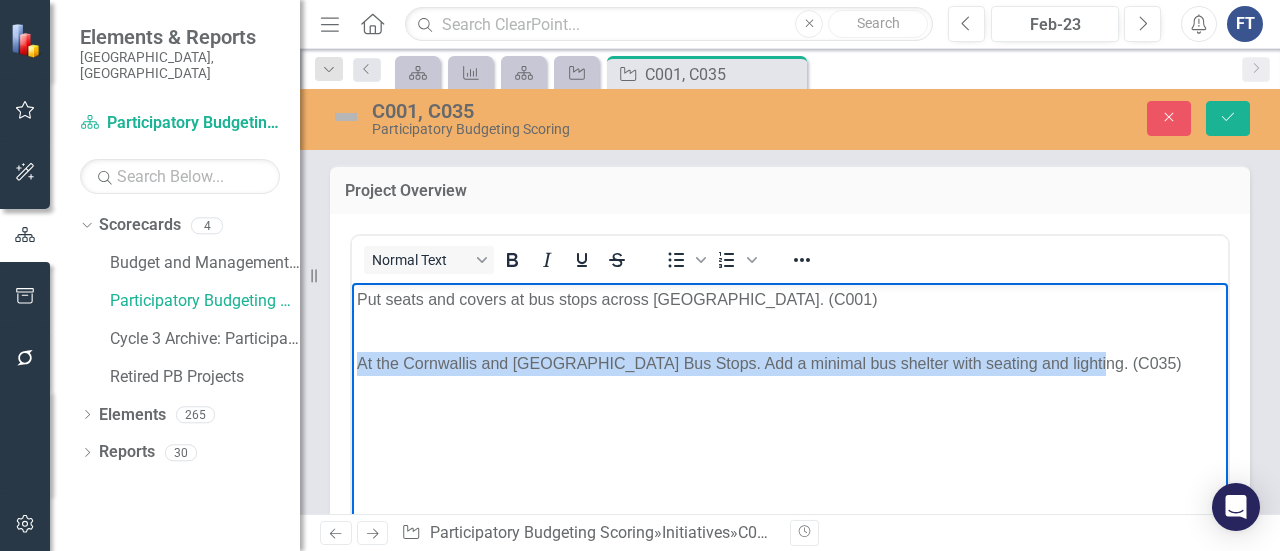 click on "At the Cornwallis and [GEOGRAPHIC_DATA] Bus Stops. Add a minimal bus shelter with seating and lighting. (C035)" at bounding box center [790, 351] 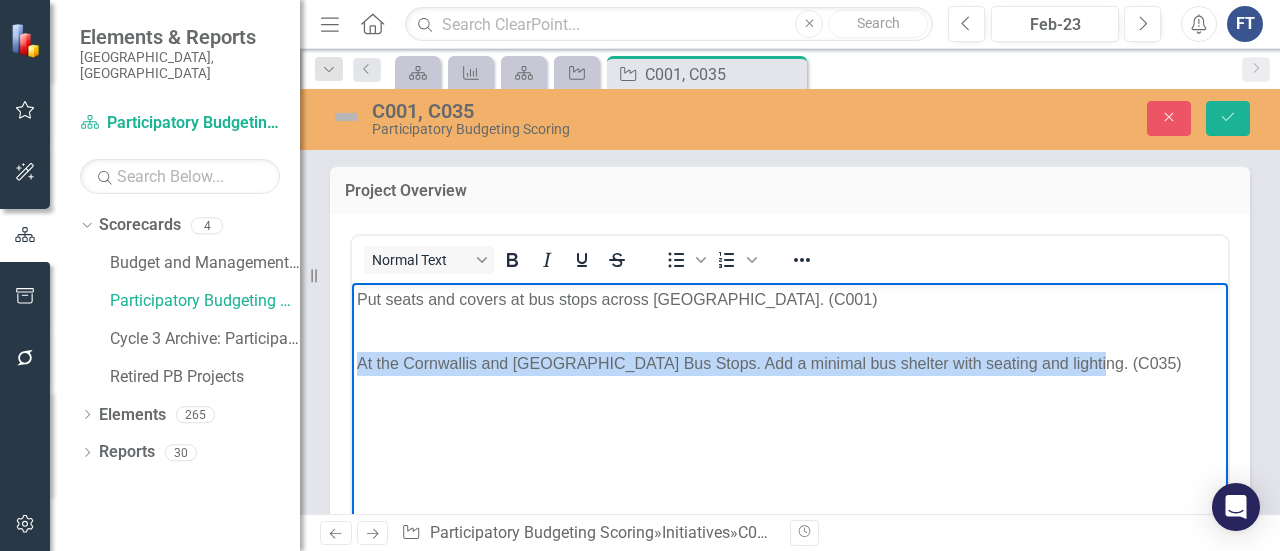 copy on "At the Cornwallis and [GEOGRAPHIC_DATA] Bus Stops. Add a minimal bus shelter with seating and lighting. (C035)" 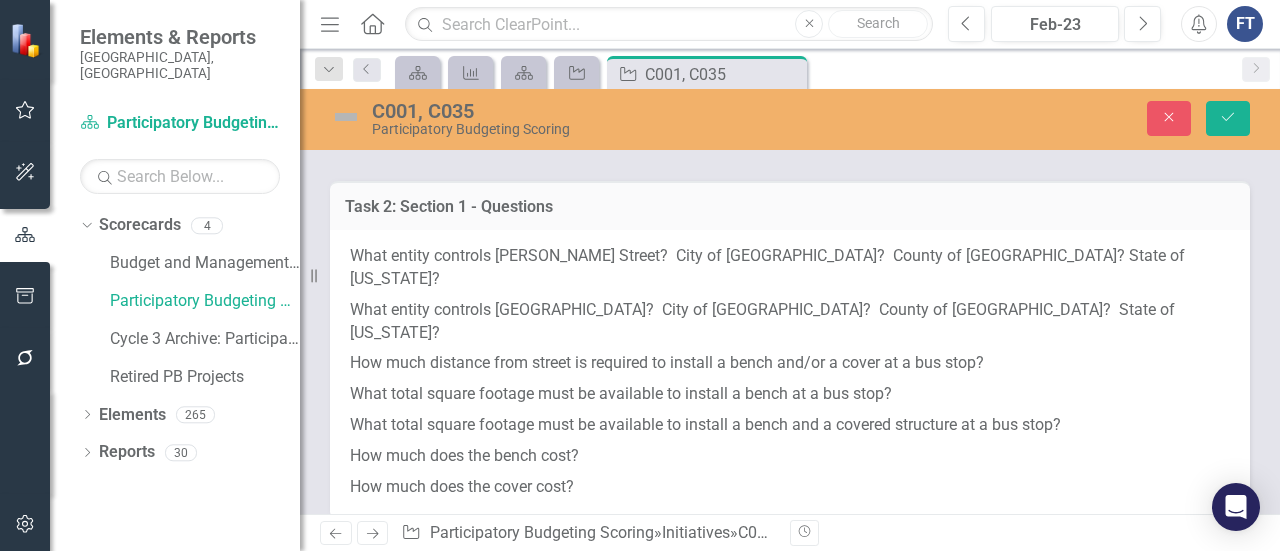 scroll, scrollTop: 1400, scrollLeft: 0, axis: vertical 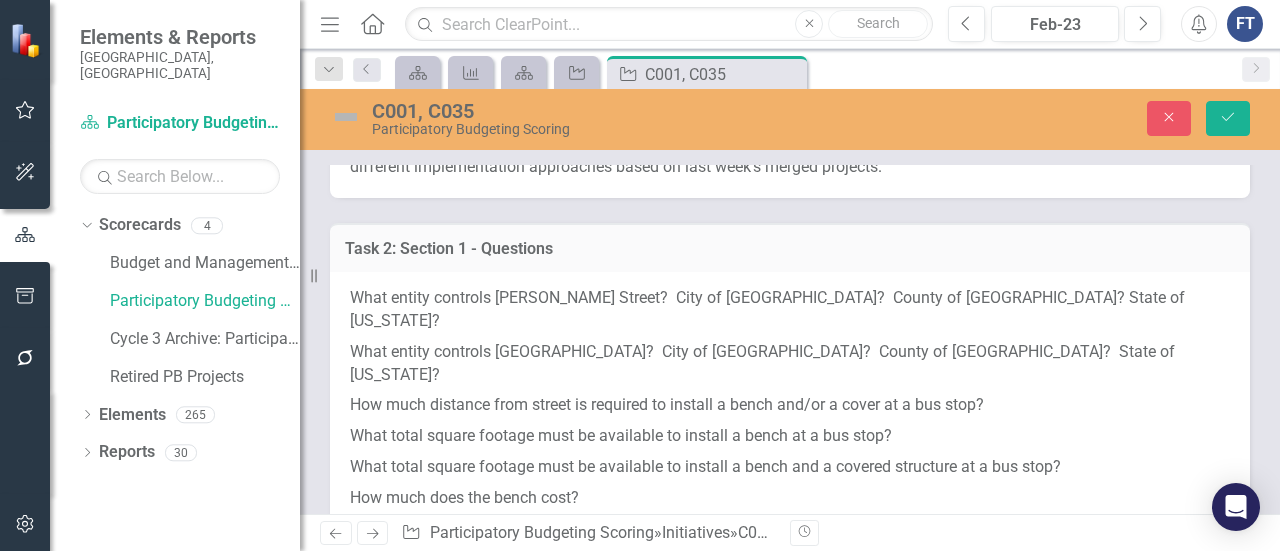 click on "What entity controls [PERSON_NAME] Street?  City of [GEOGRAPHIC_DATA]?  County of [GEOGRAPHIC_DATA]? State of [US_STATE]?" at bounding box center [790, 312] 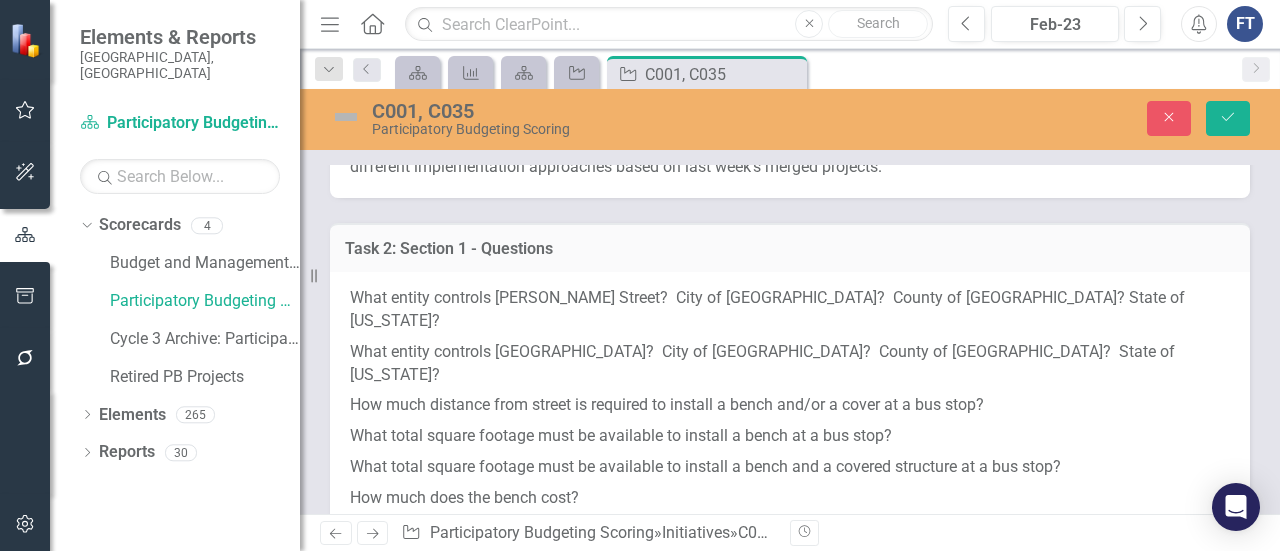 click on "What entity controls [PERSON_NAME] Street?  City of [GEOGRAPHIC_DATA]?  County of [GEOGRAPHIC_DATA]? State of [US_STATE]?" at bounding box center (790, 312) 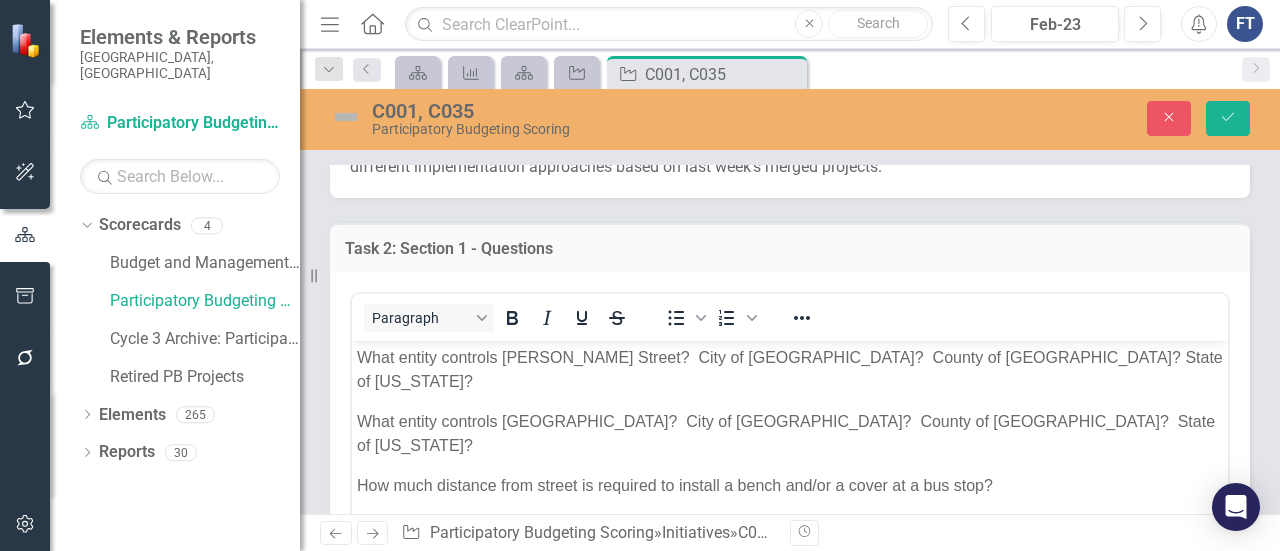 scroll, scrollTop: 0, scrollLeft: 0, axis: both 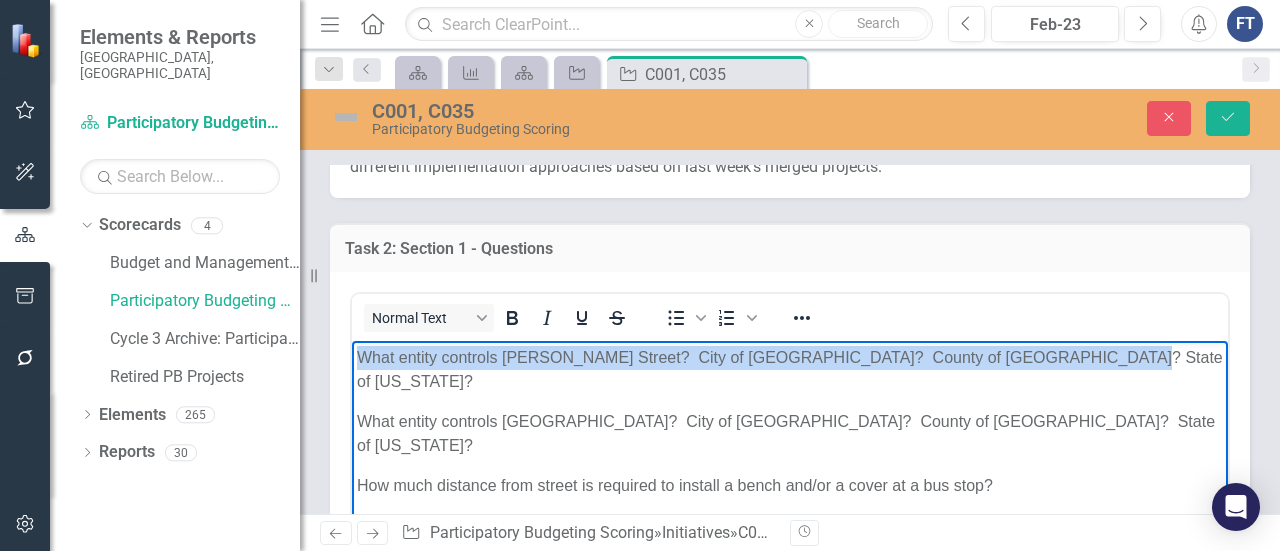 drag, startPoint x: 362, startPoint y: 356, endPoint x: 1071, endPoint y: 358, distance: 709.0028 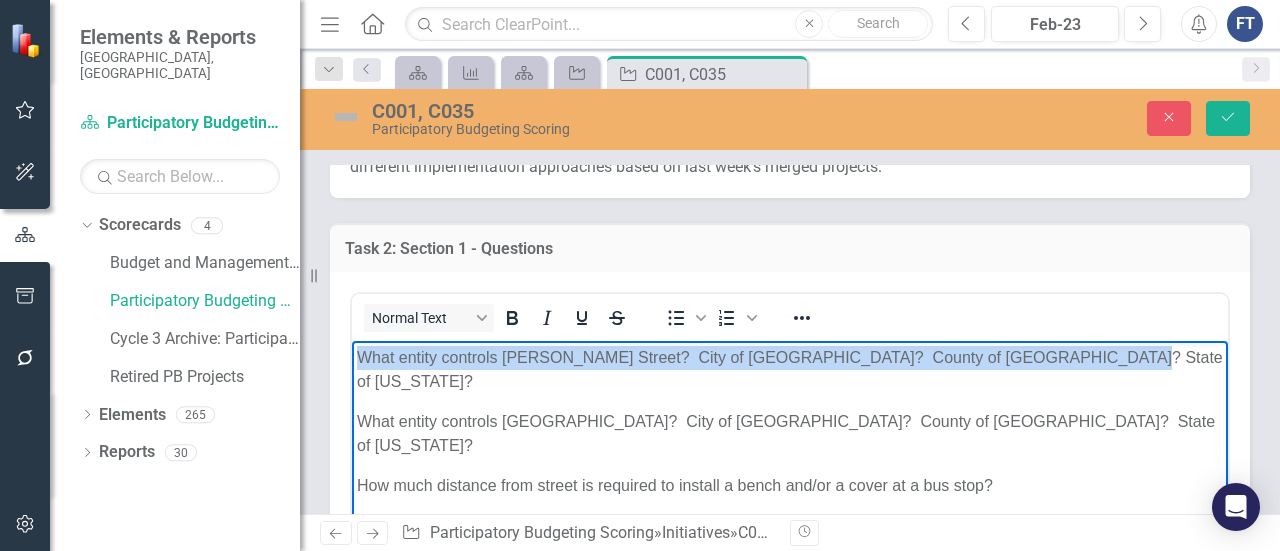 click on "What entity controls [PERSON_NAME] Street?  City of [GEOGRAPHIC_DATA]?  County of [GEOGRAPHIC_DATA]? State of [US_STATE]?" at bounding box center (790, 369) 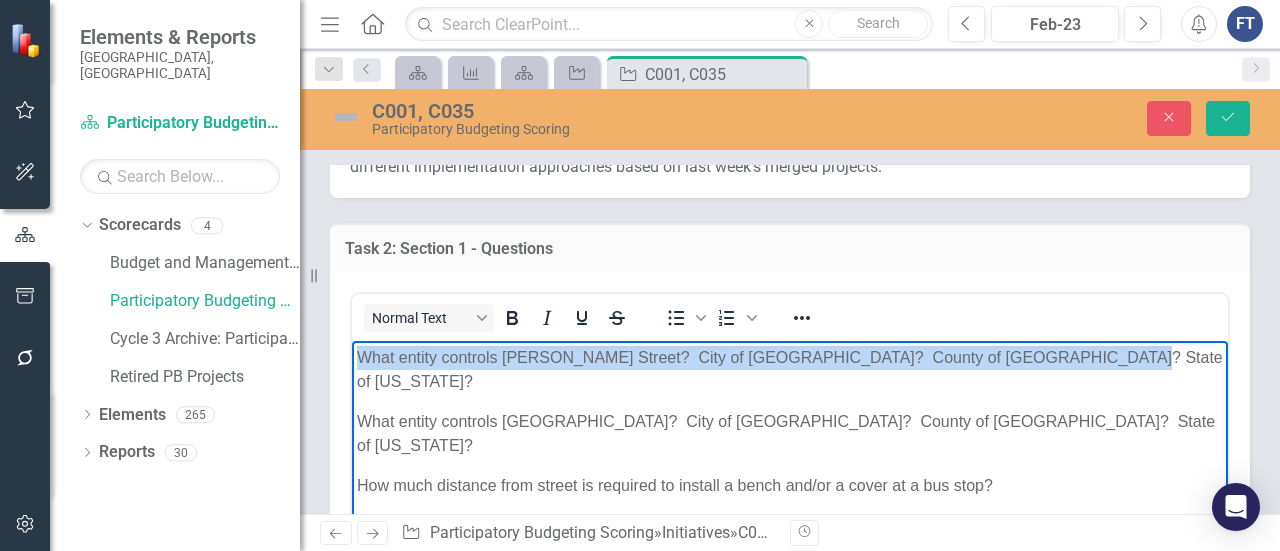 copy on "What entity controls [PERSON_NAME] Street?  City of [GEOGRAPHIC_DATA]?  County of [GEOGRAPHIC_DATA]? State of [US_STATE]?" 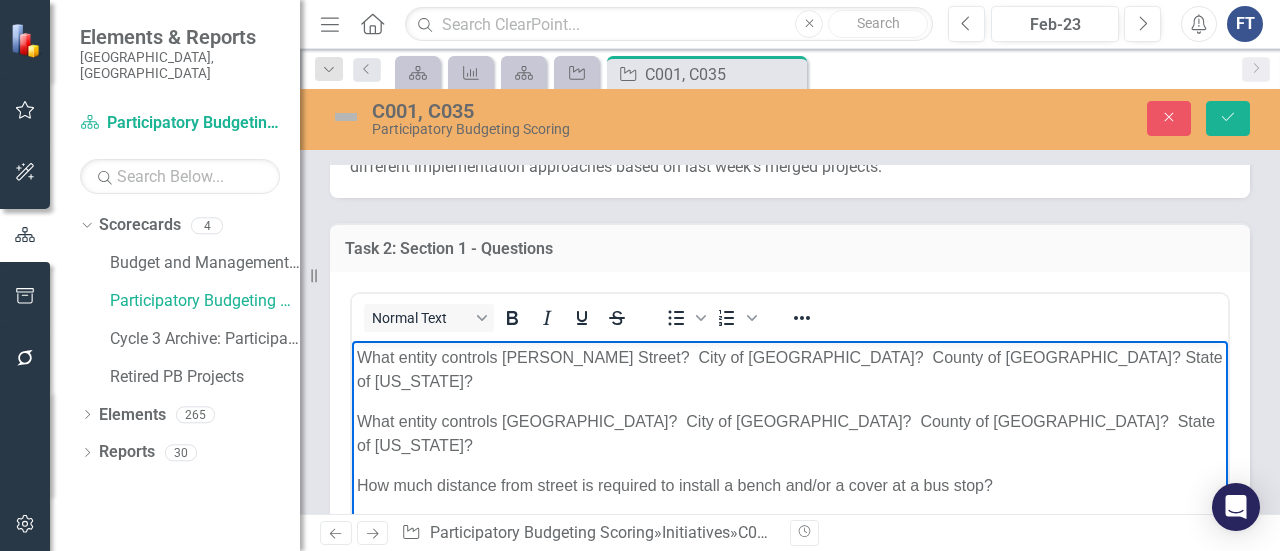 click on "What entity controls [GEOGRAPHIC_DATA]?  City of [GEOGRAPHIC_DATA]?  County of [GEOGRAPHIC_DATA]?  State of [US_STATE]?" at bounding box center [790, 433] 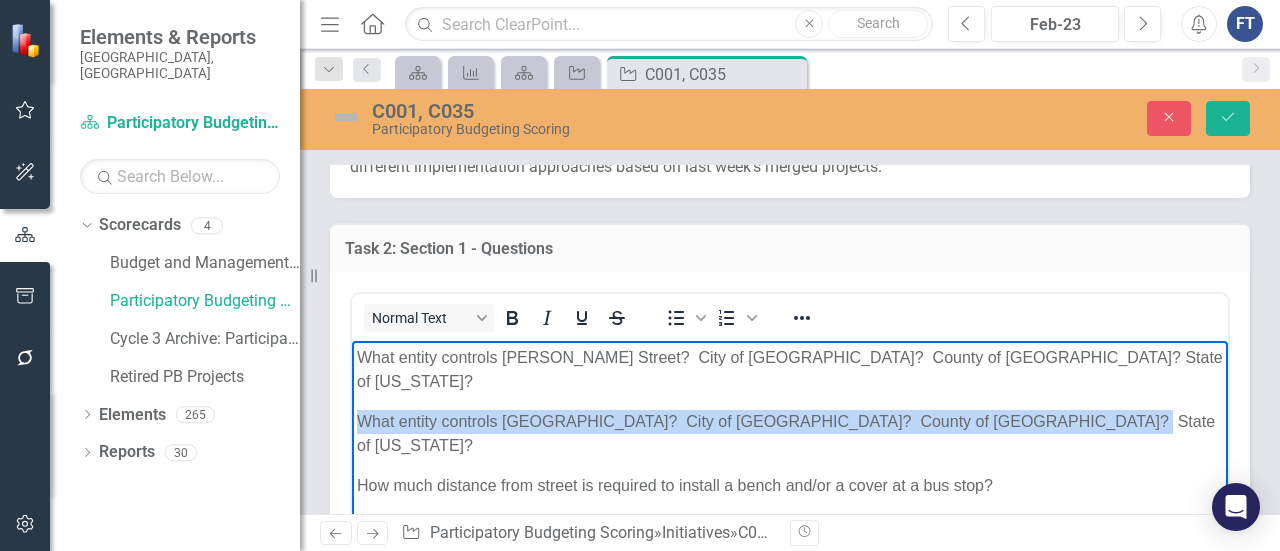 drag, startPoint x: 359, startPoint y: 387, endPoint x: 1075, endPoint y: 400, distance: 716.118 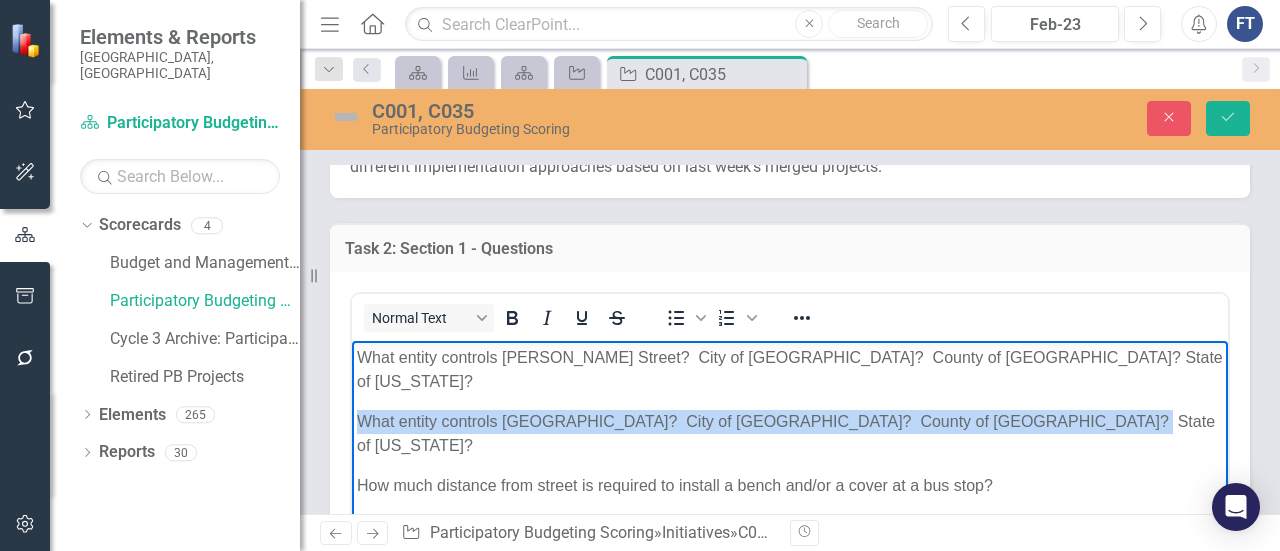 click on "What entity controls [GEOGRAPHIC_DATA]?  City of [GEOGRAPHIC_DATA]?  County of [GEOGRAPHIC_DATA]?  State of [US_STATE]?" at bounding box center [790, 433] 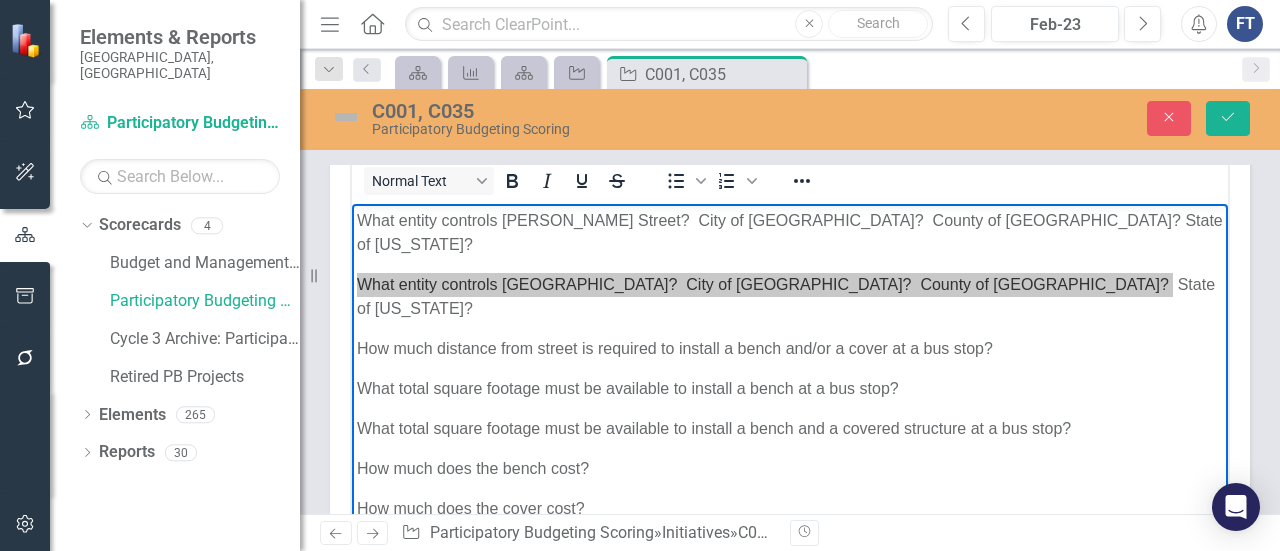 scroll, scrollTop: 1600, scrollLeft: 0, axis: vertical 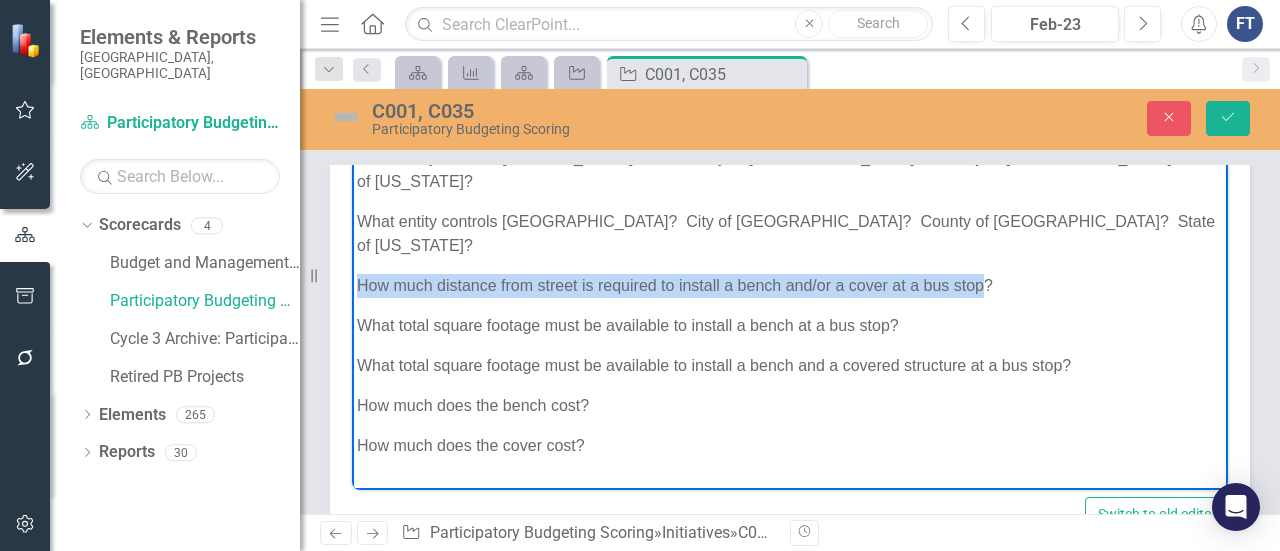 drag, startPoint x: 358, startPoint y: 233, endPoint x: 987, endPoint y: 236, distance: 629.00714 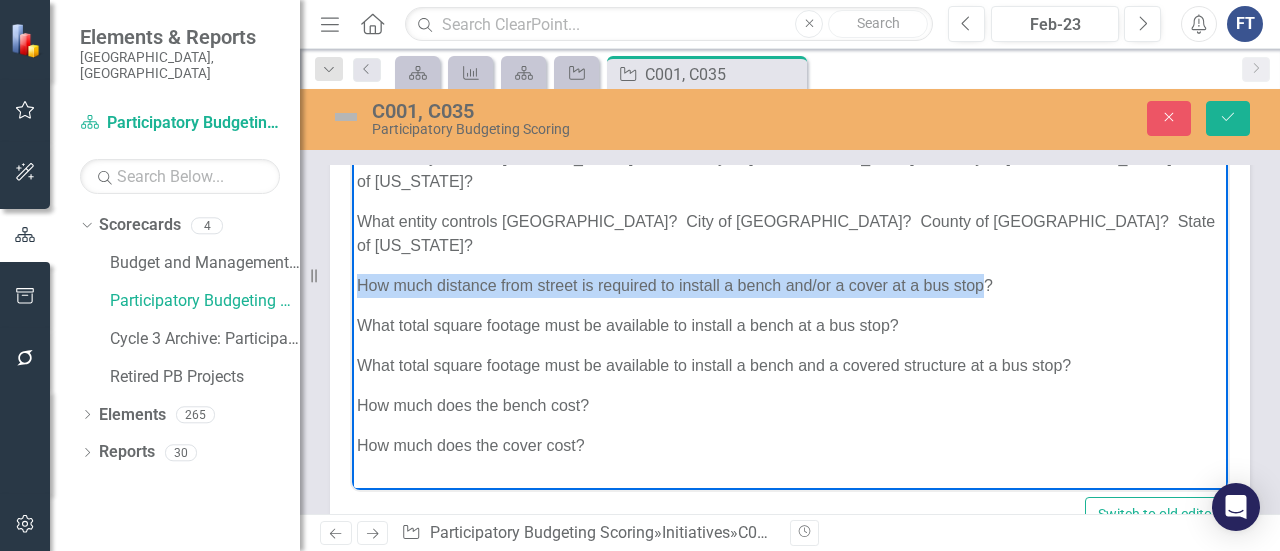 click on "How much distance from street is required to install a bench and/or a cover at a bus stop?" at bounding box center (790, 285) 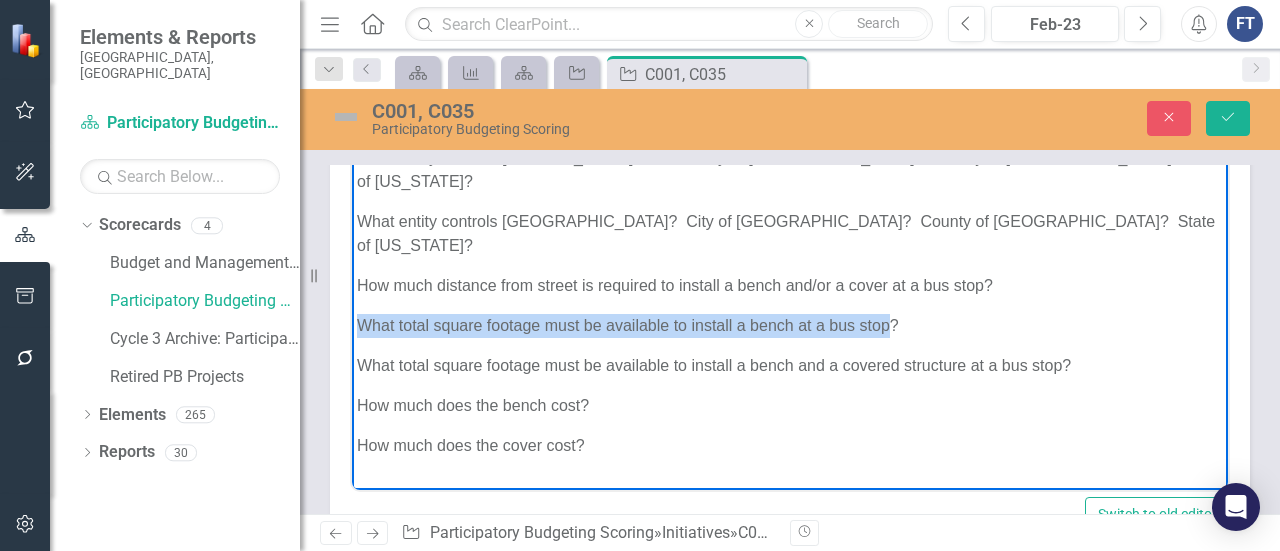 drag, startPoint x: 358, startPoint y: 279, endPoint x: 885, endPoint y: 276, distance: 527.00854 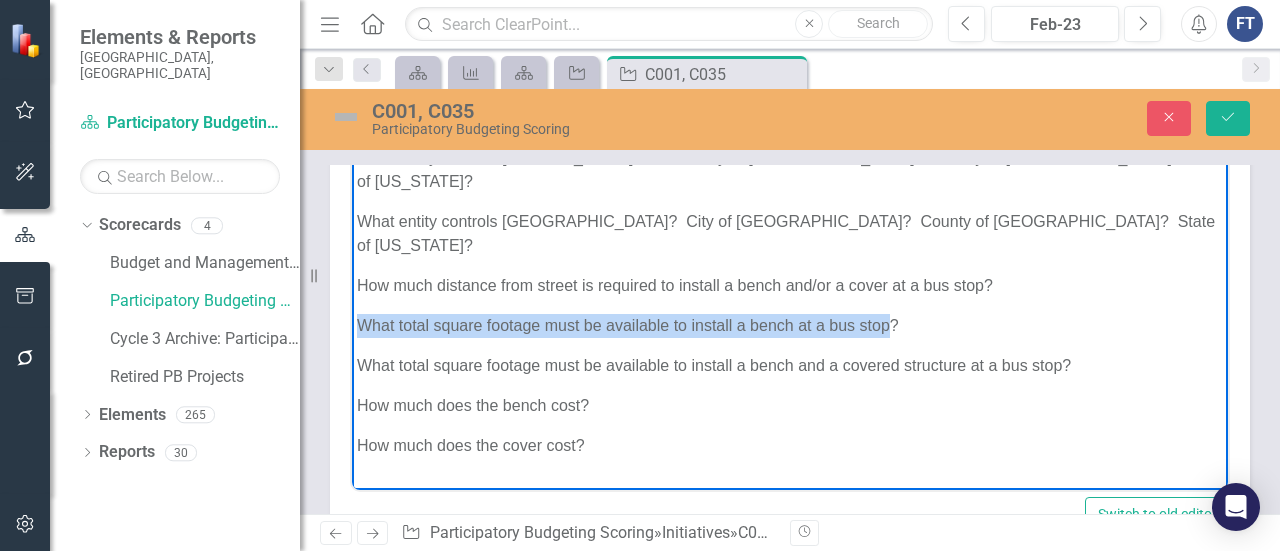 click on "What total square footage must be available to install a bench at a bus stop?" at bounding box center (790, 325) 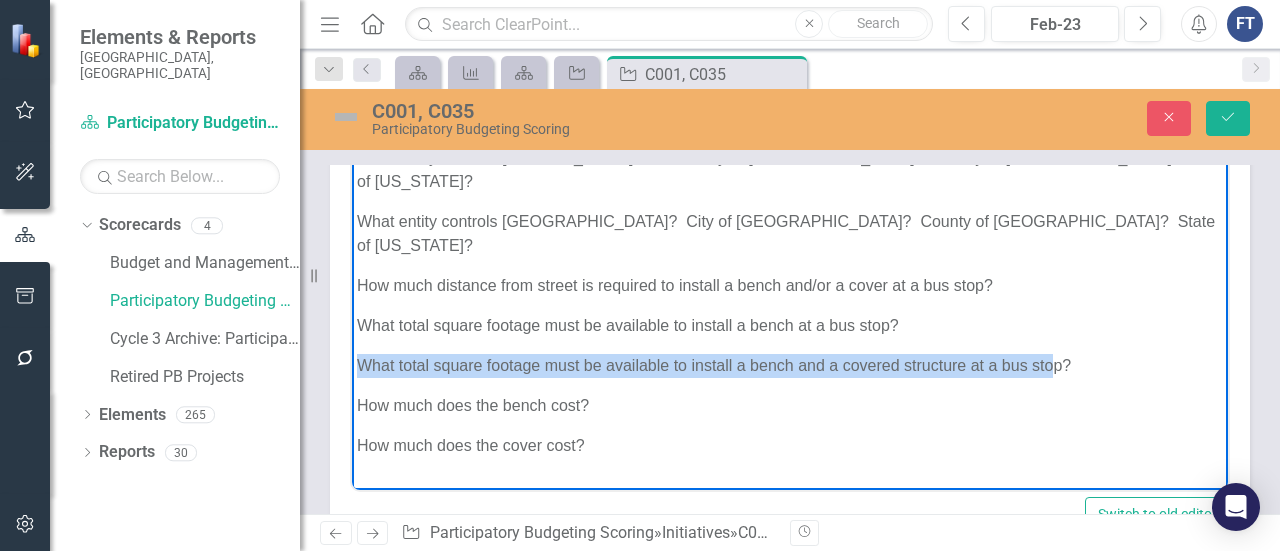 drag, startPoint x: 361, startPoint y: 314, endPoint x: 1056, endPoint y: 316, distance: 695.00287 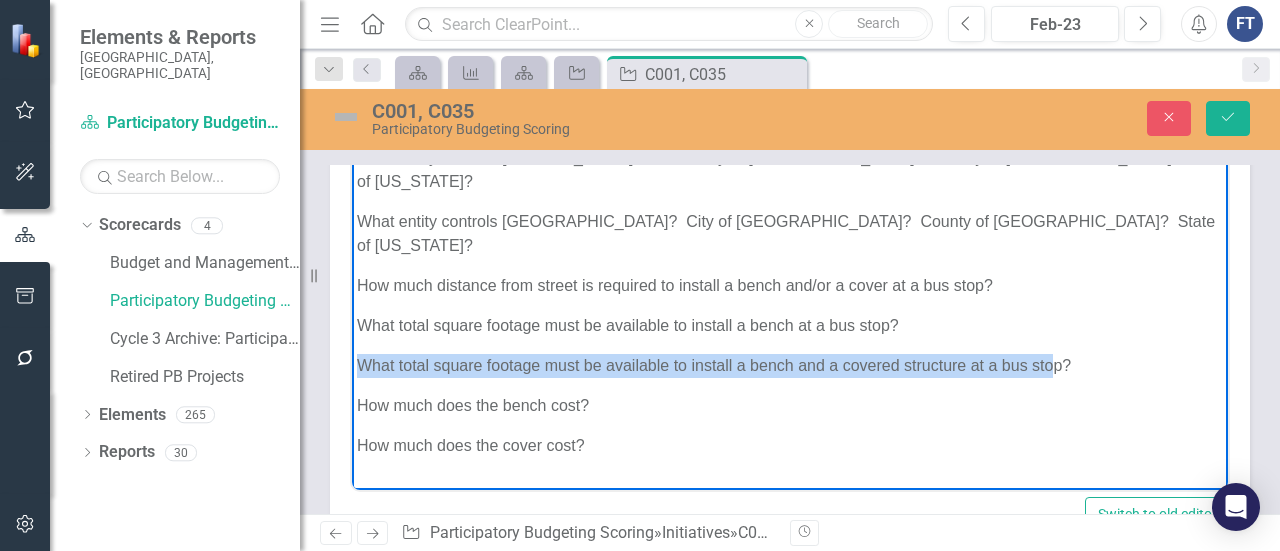 click on "What total square footage must be available to install a bench and a covered structure at a bus stop?" at bounding box center (790, 365) 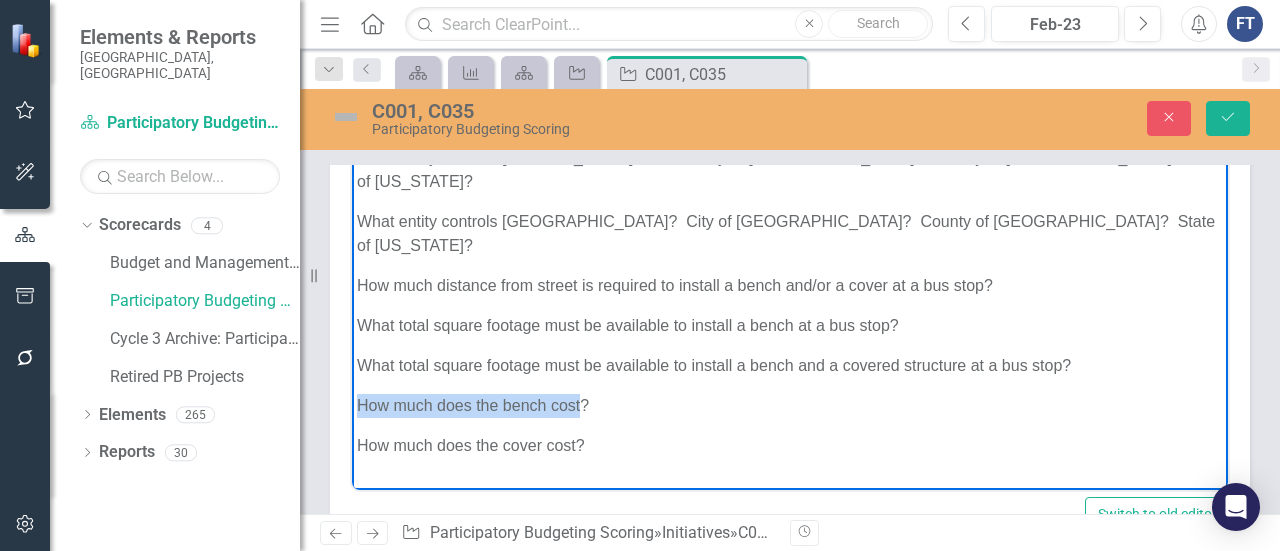 drag, startPoint x: 361, startPoint y: 357, endPoint x: 578, endPoint y: 356, distance: 217.0023 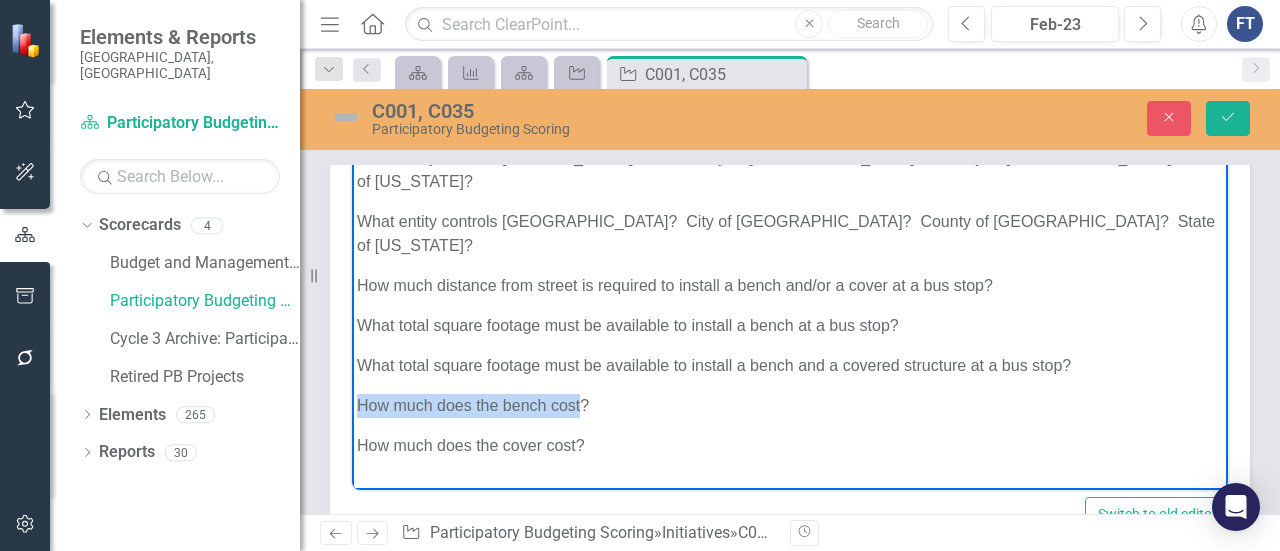click on "How much does the bench cost?" at bounding box center (790, 405) 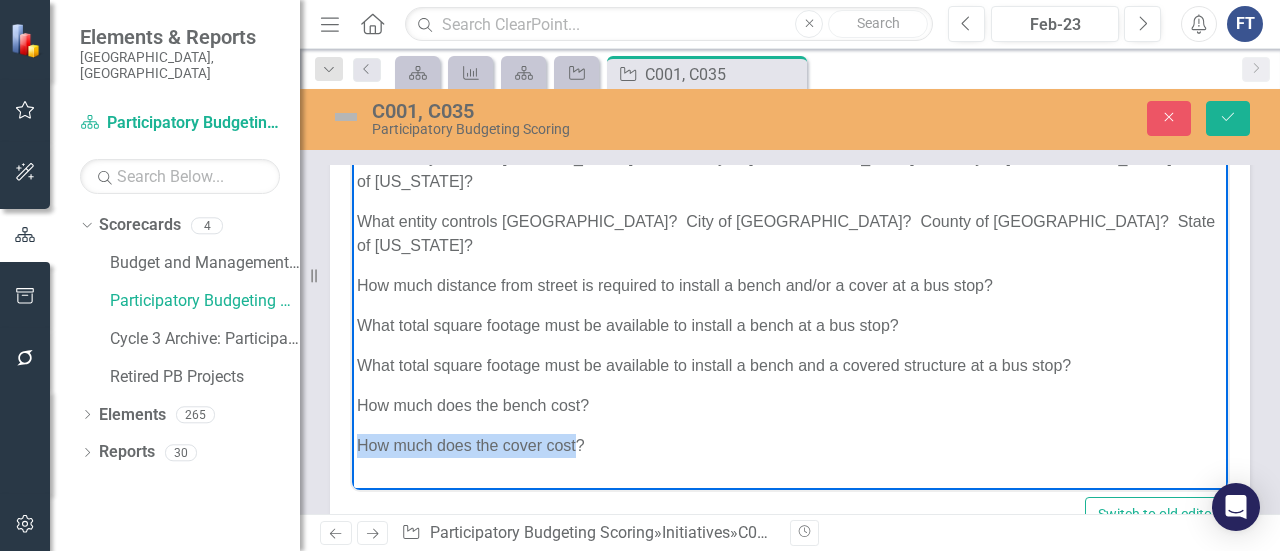drag, startPoint x: 362, startPoint y: 389, endPoint x: 574, endPoint y: 391, distance: 212.00943 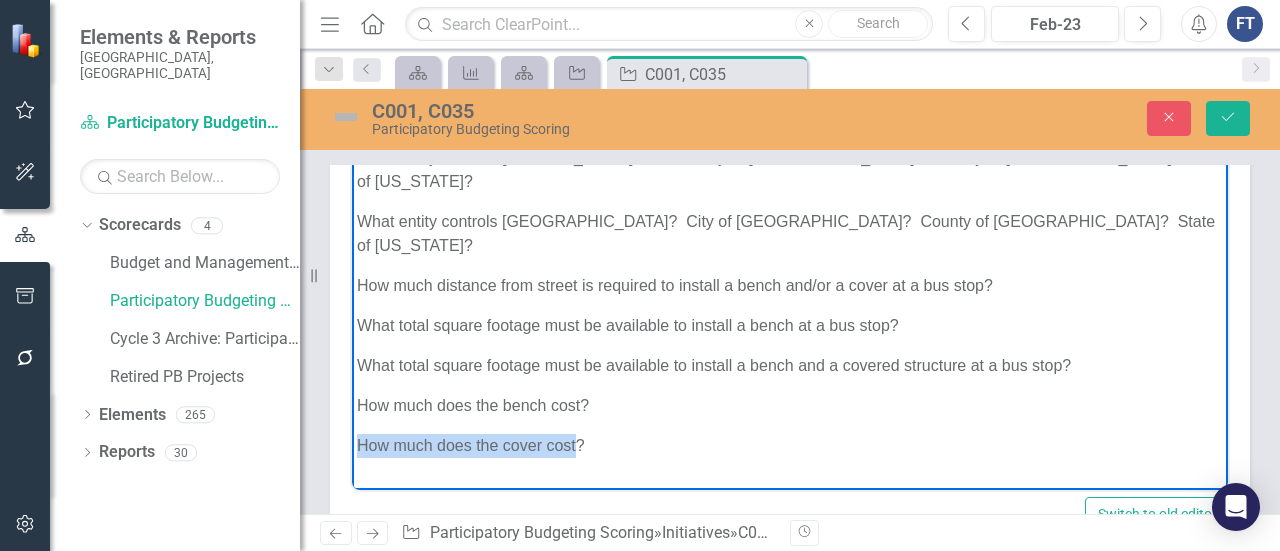 click on "How much does the cover cost?" at bounding box center (790, 445) 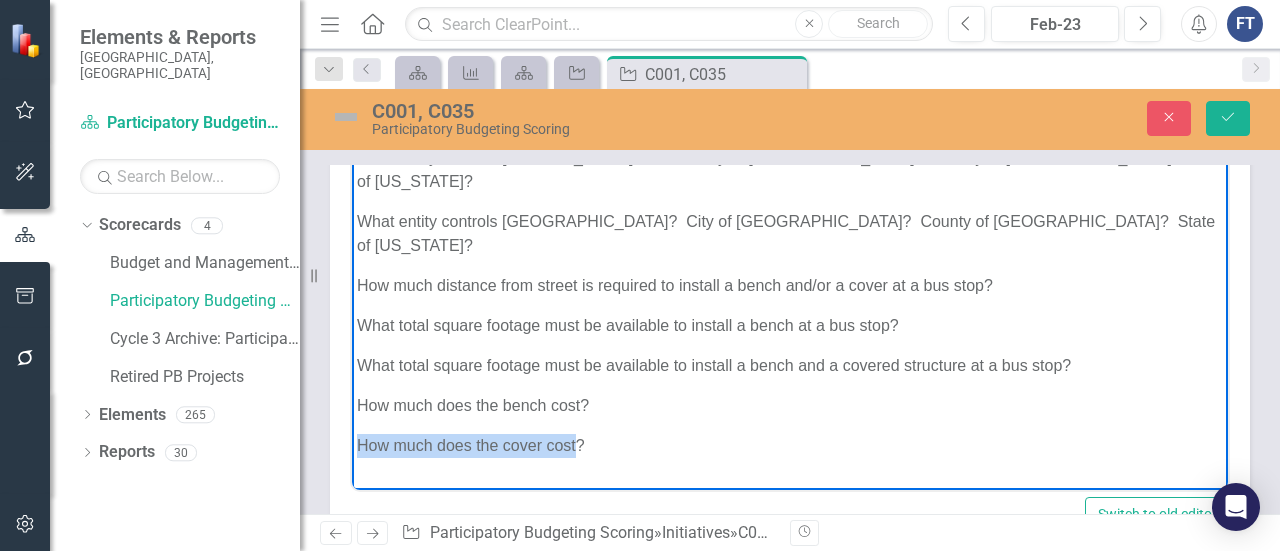 copy on "How much does the cover cost" 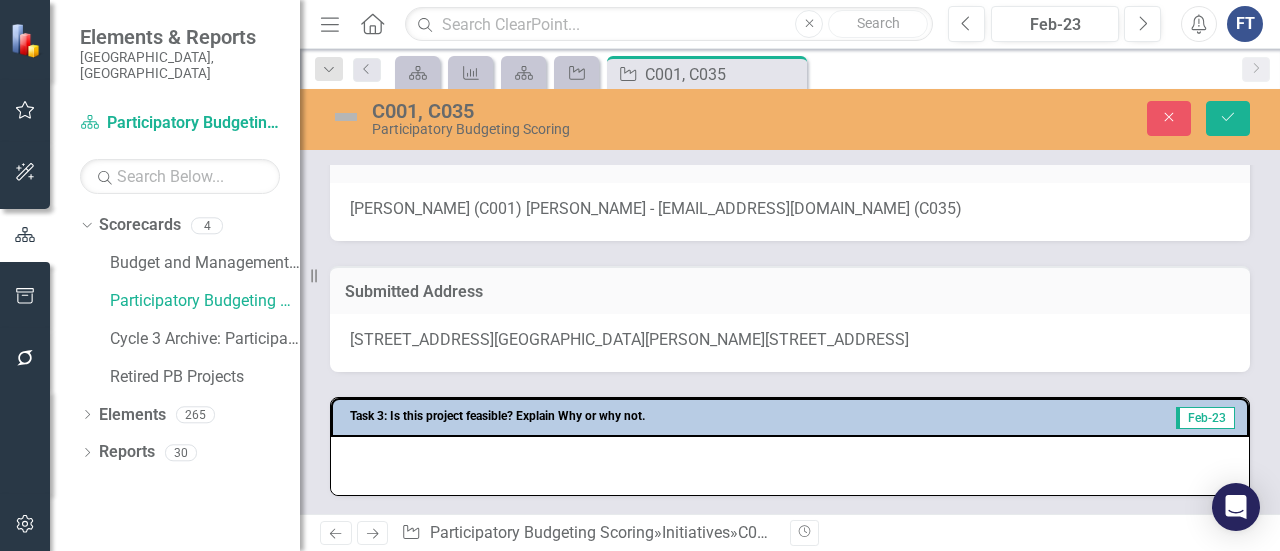 scroll, scrollTop: 1100, scrollLeft: 0, axis: vertical 